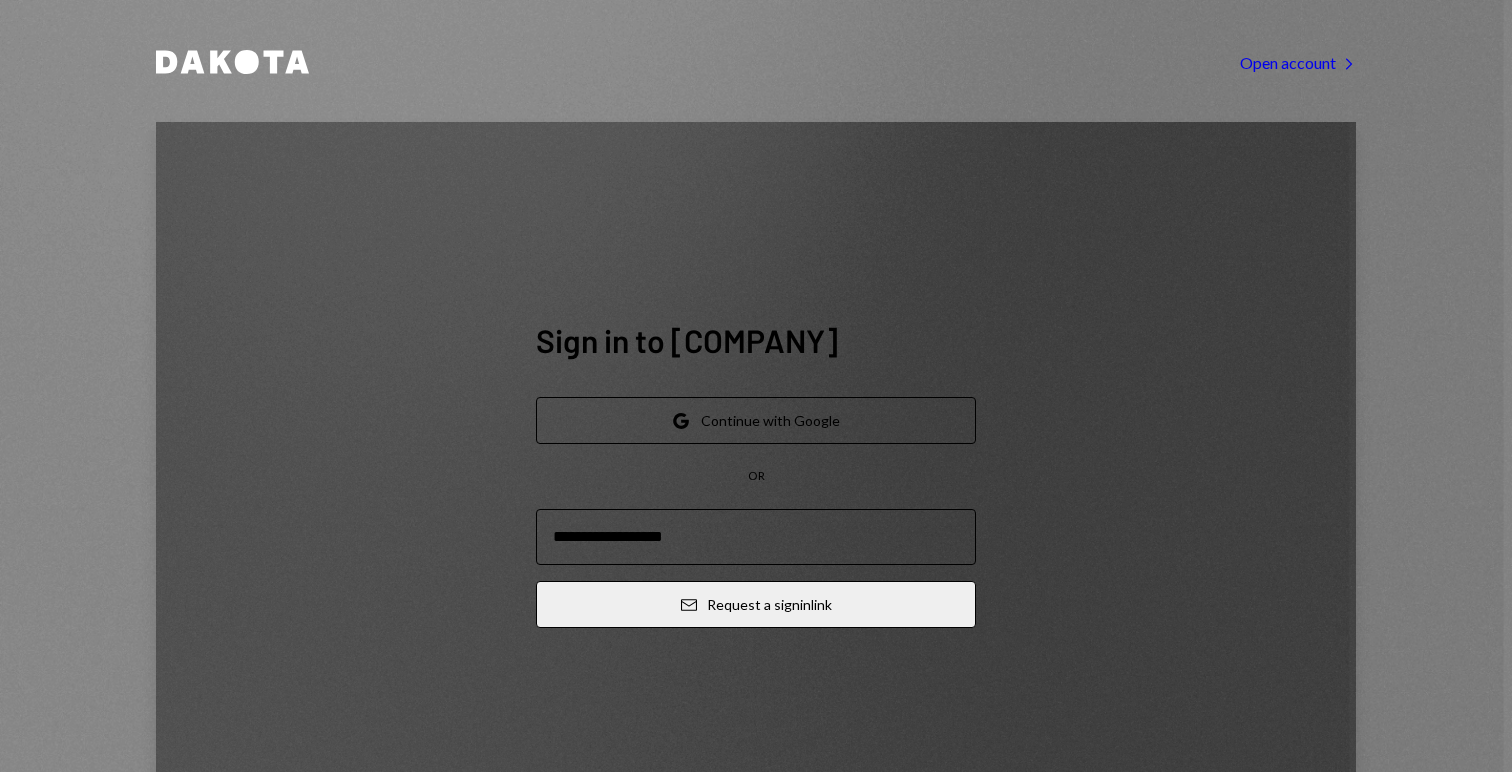 scroll, scrollTop: 0, scrollLeft: 0, axis: both 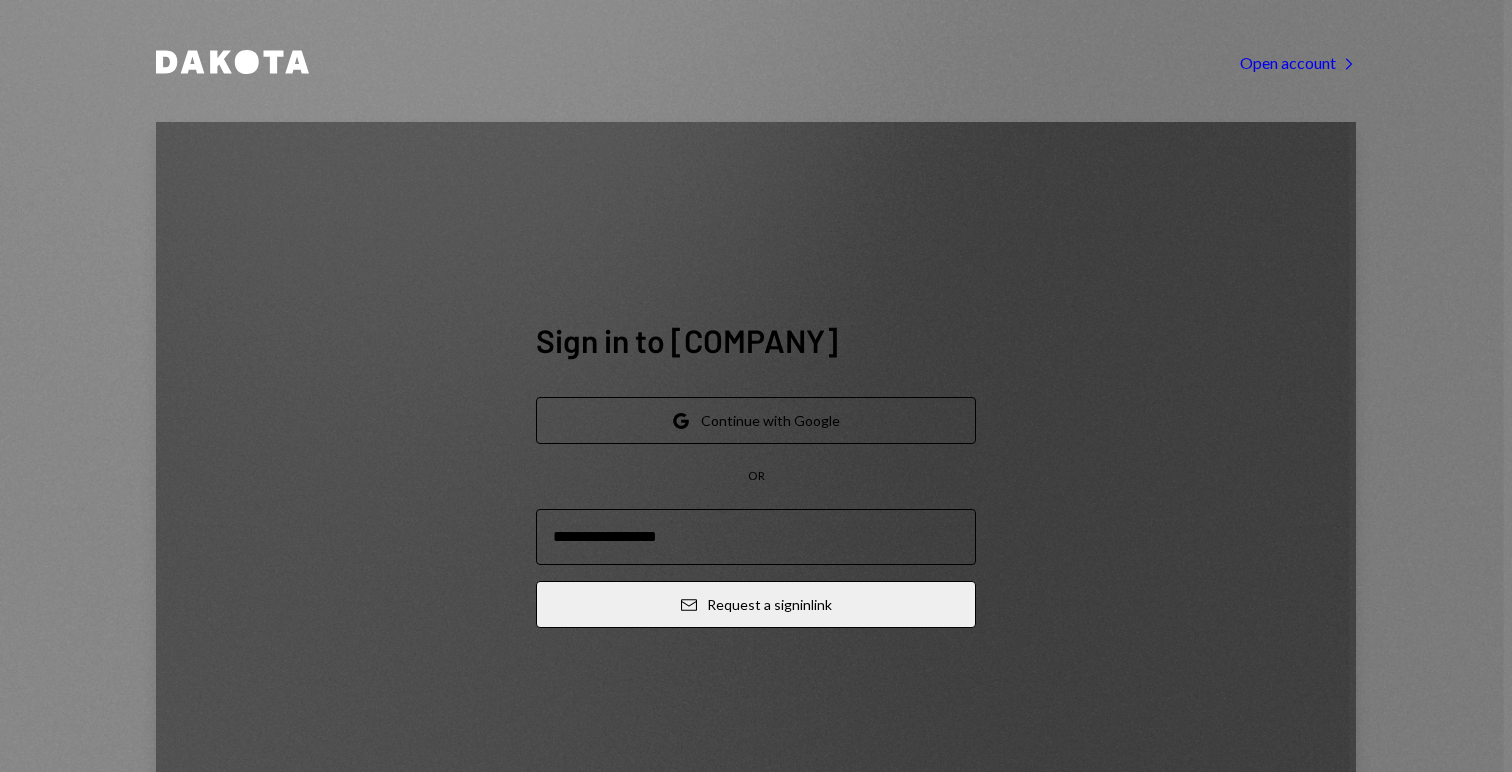 type on "**********" 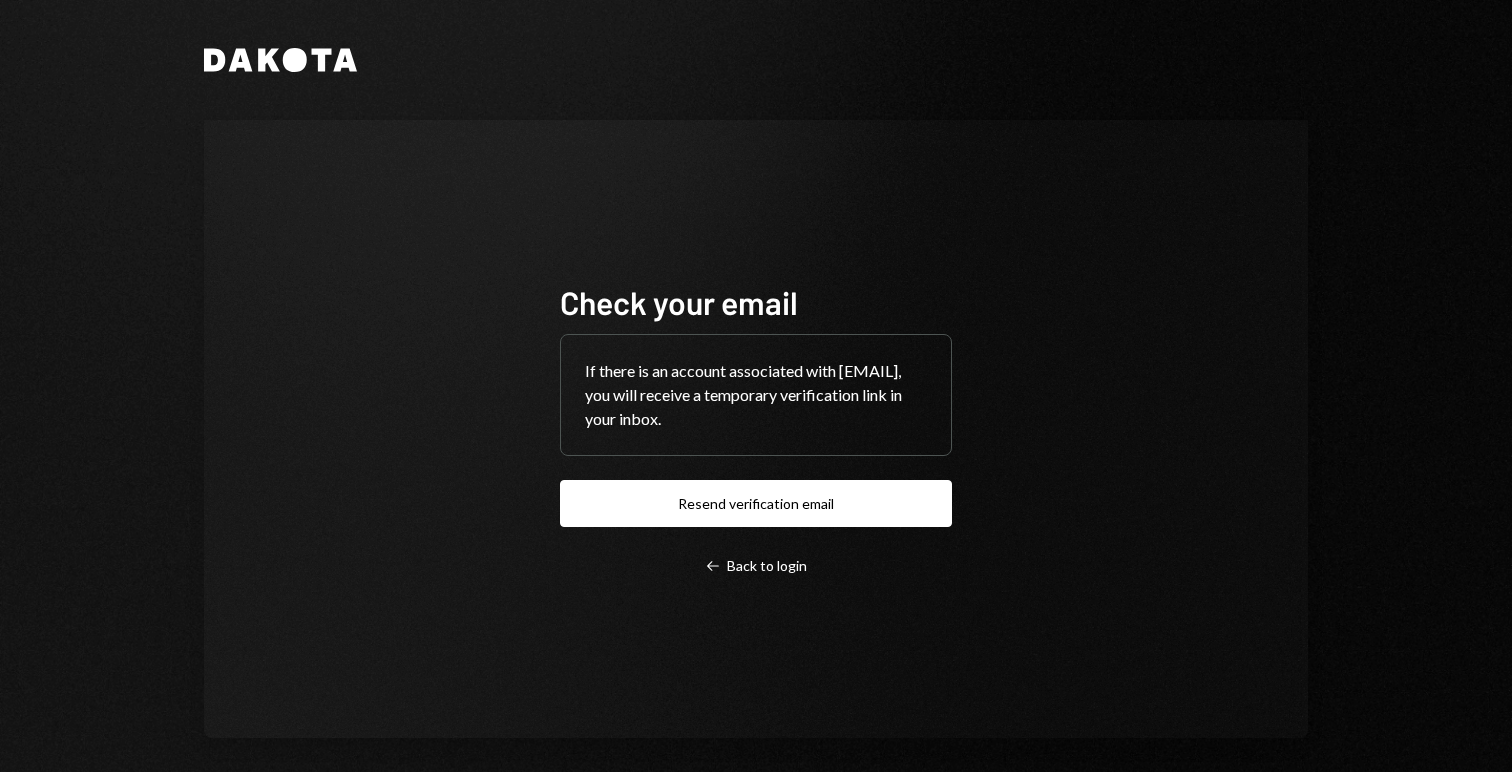 scroll, scrollTop: 0, scrollLeft: 0, axis: both 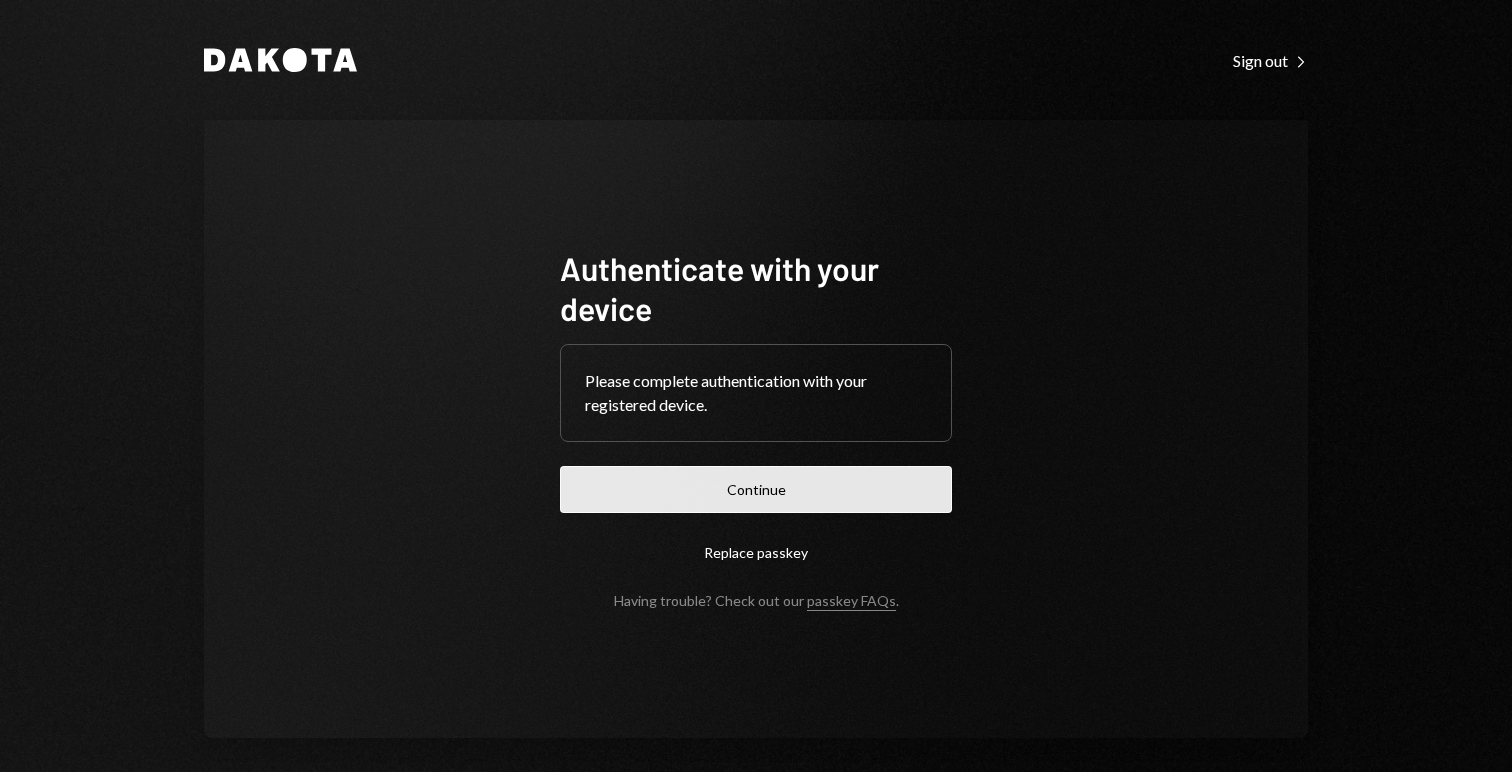 click on "Continue" at bounding box center (756, 489) 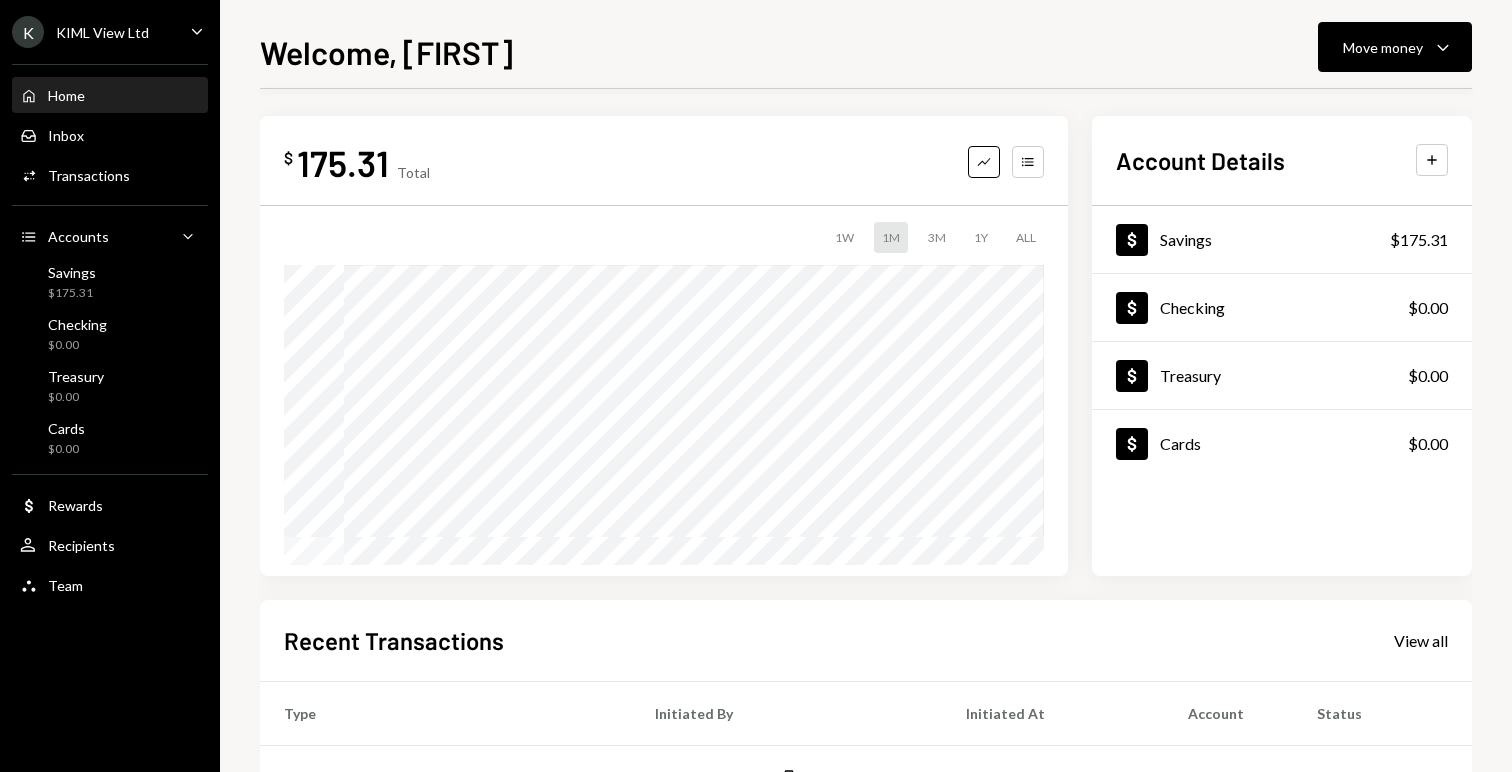scroll, scrollTop: 0, scrollLeft: 0, axis: both 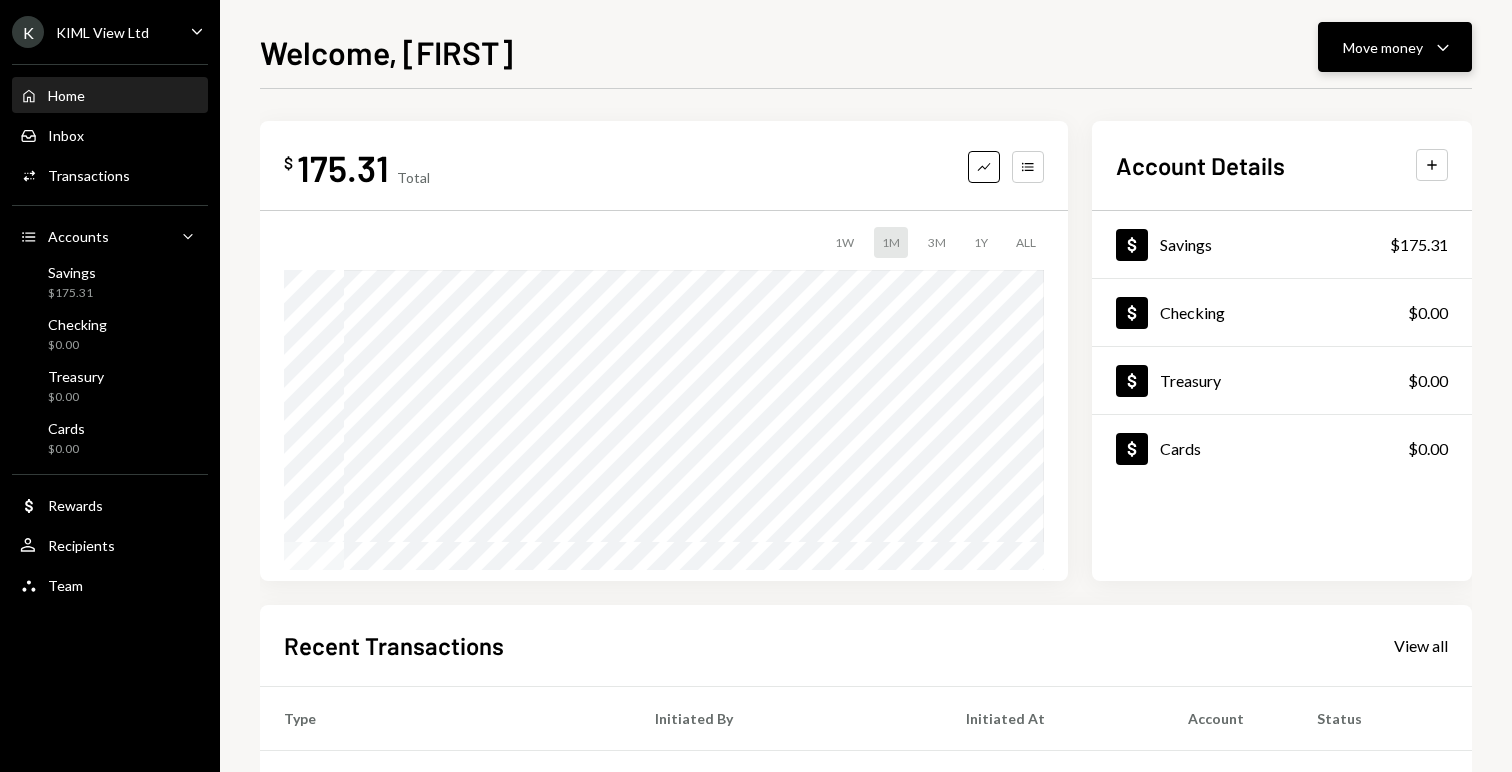 click on "Move money" at bounding box center (1383, 47) 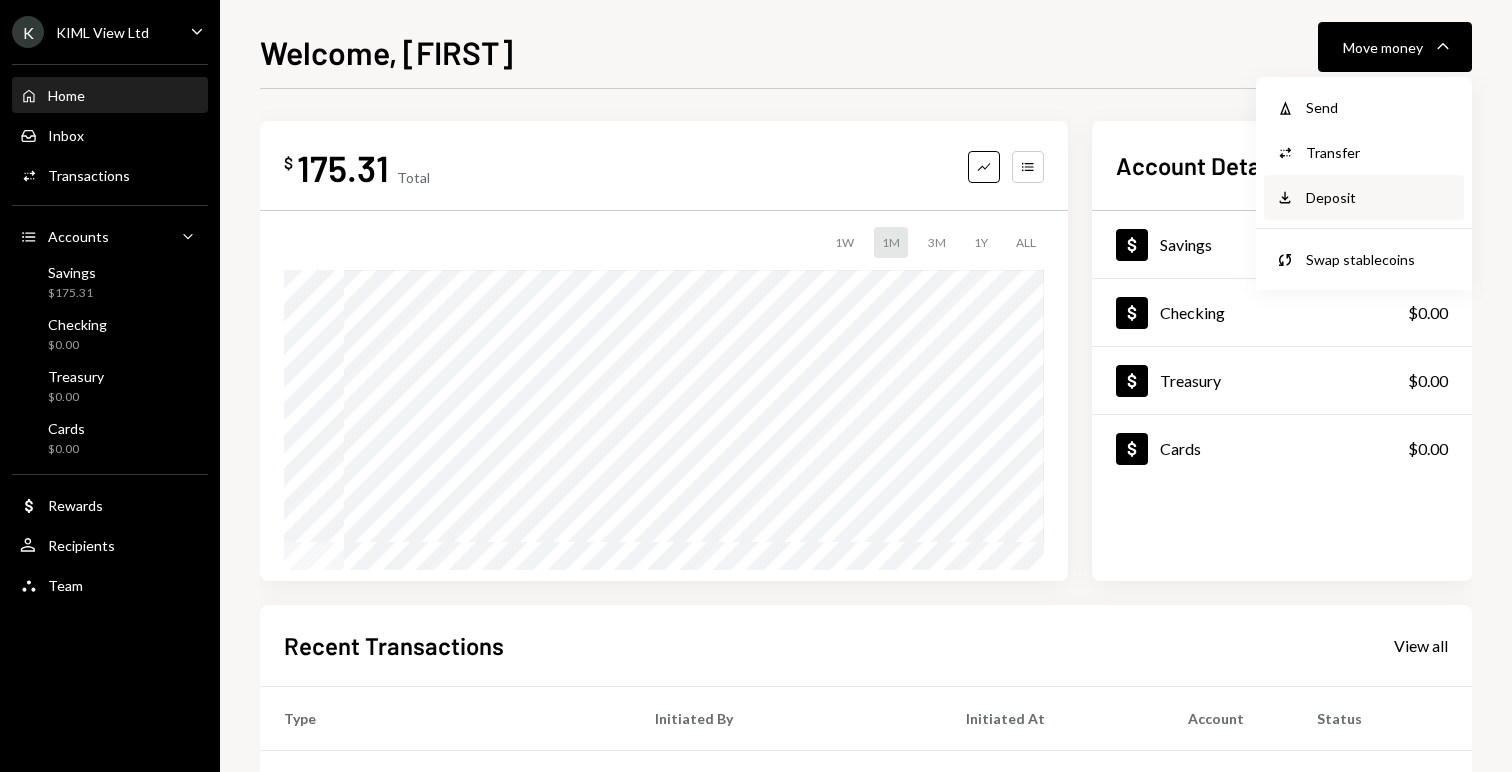 click on "Deposit Deposit" at bounding box center (1364, 197) 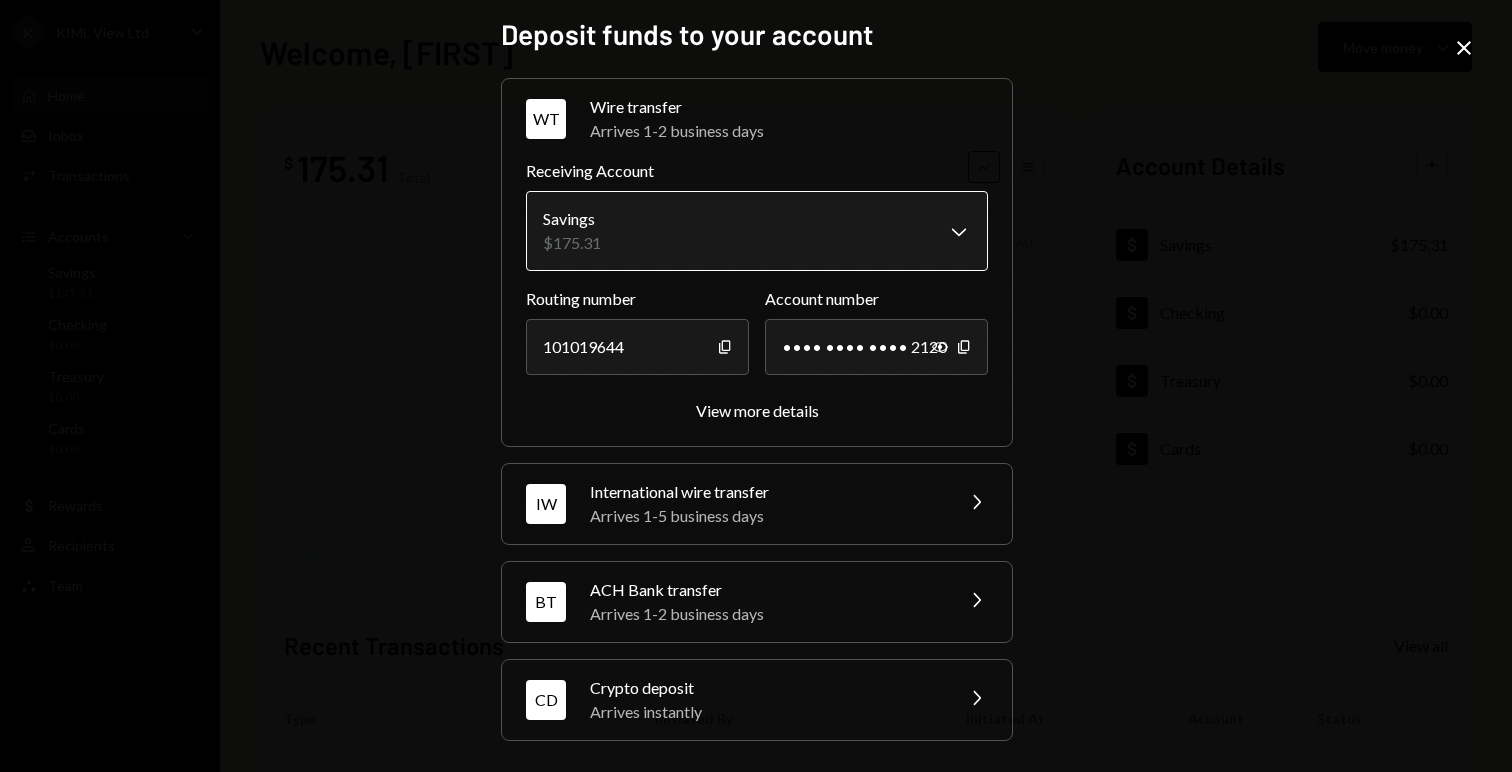 scroll, scrollTop: 8, scrollLeft: 0, axis: vertical 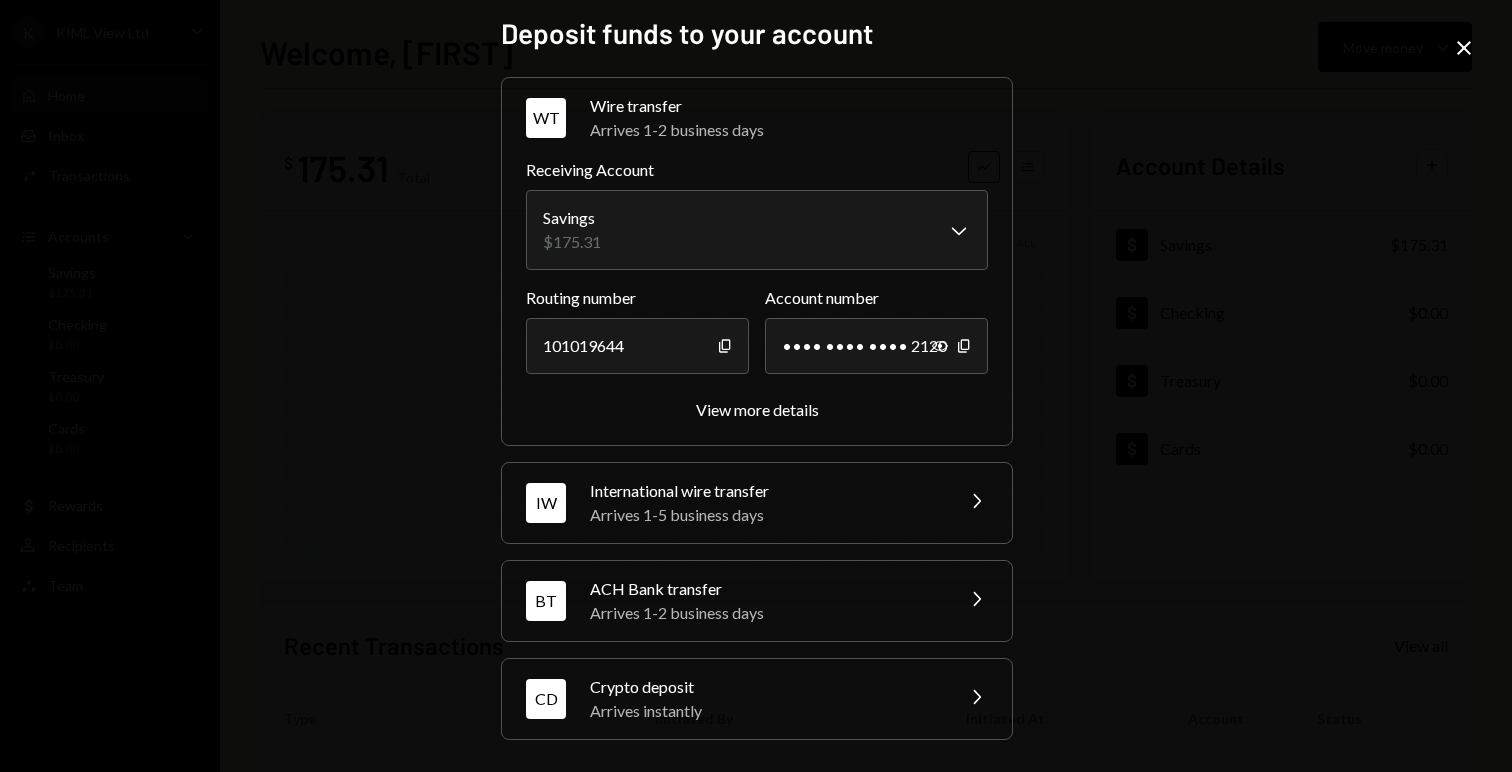 click on "Crypto deposit" at bounding box center (765, 687) 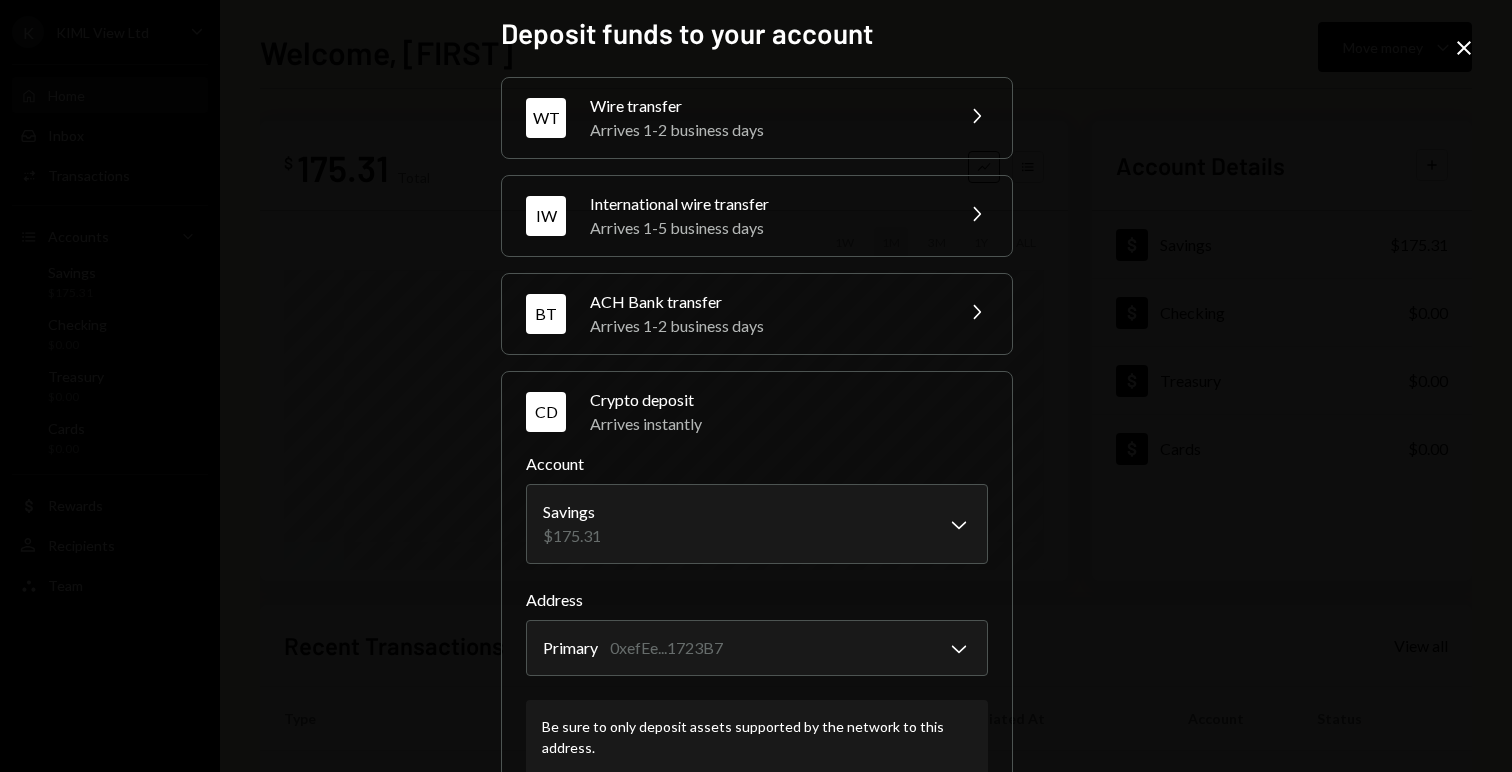 scroll, scrollTop: 0, scrollLeft: 0, axis: both 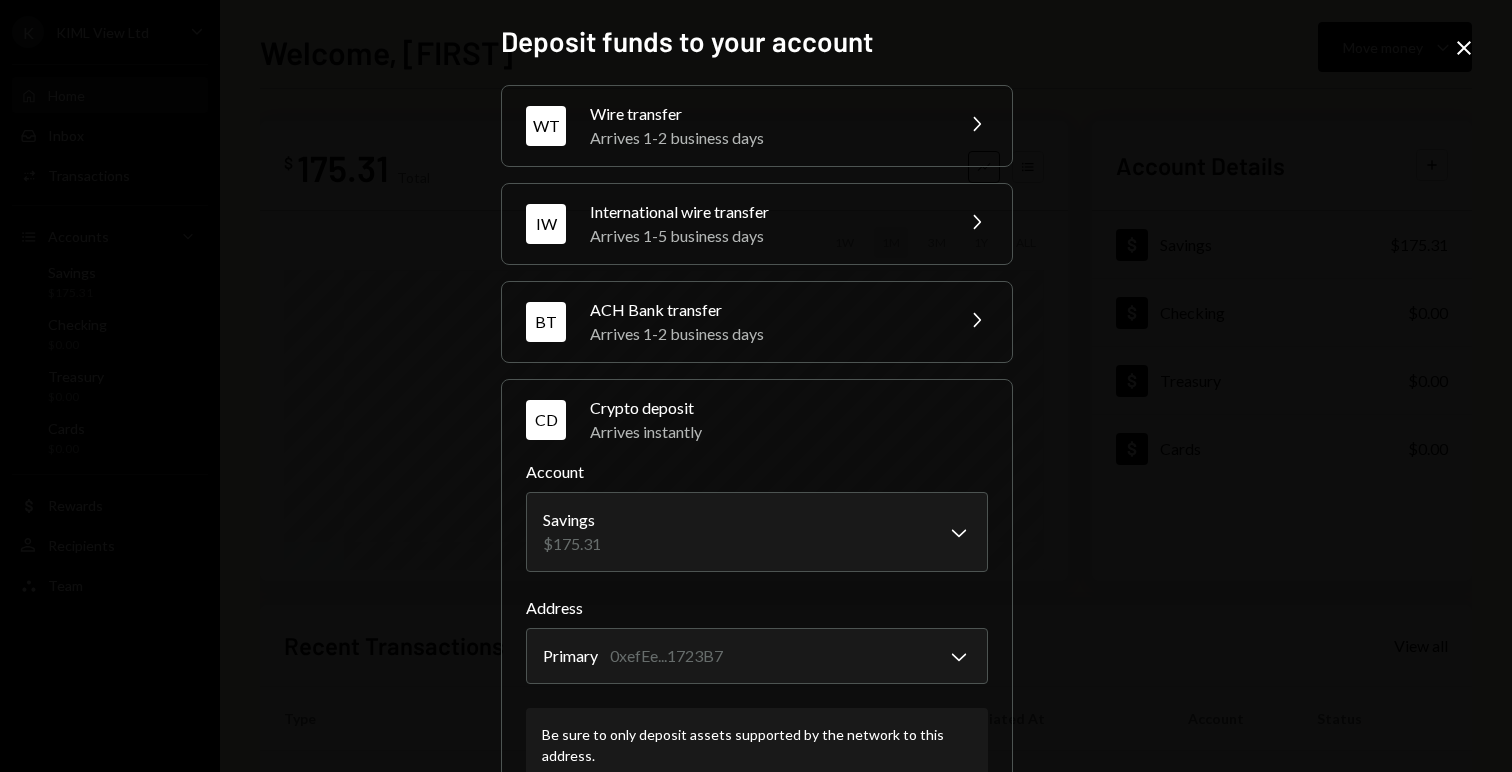 click on "Wire transfer" at bounding box center (765, 114) 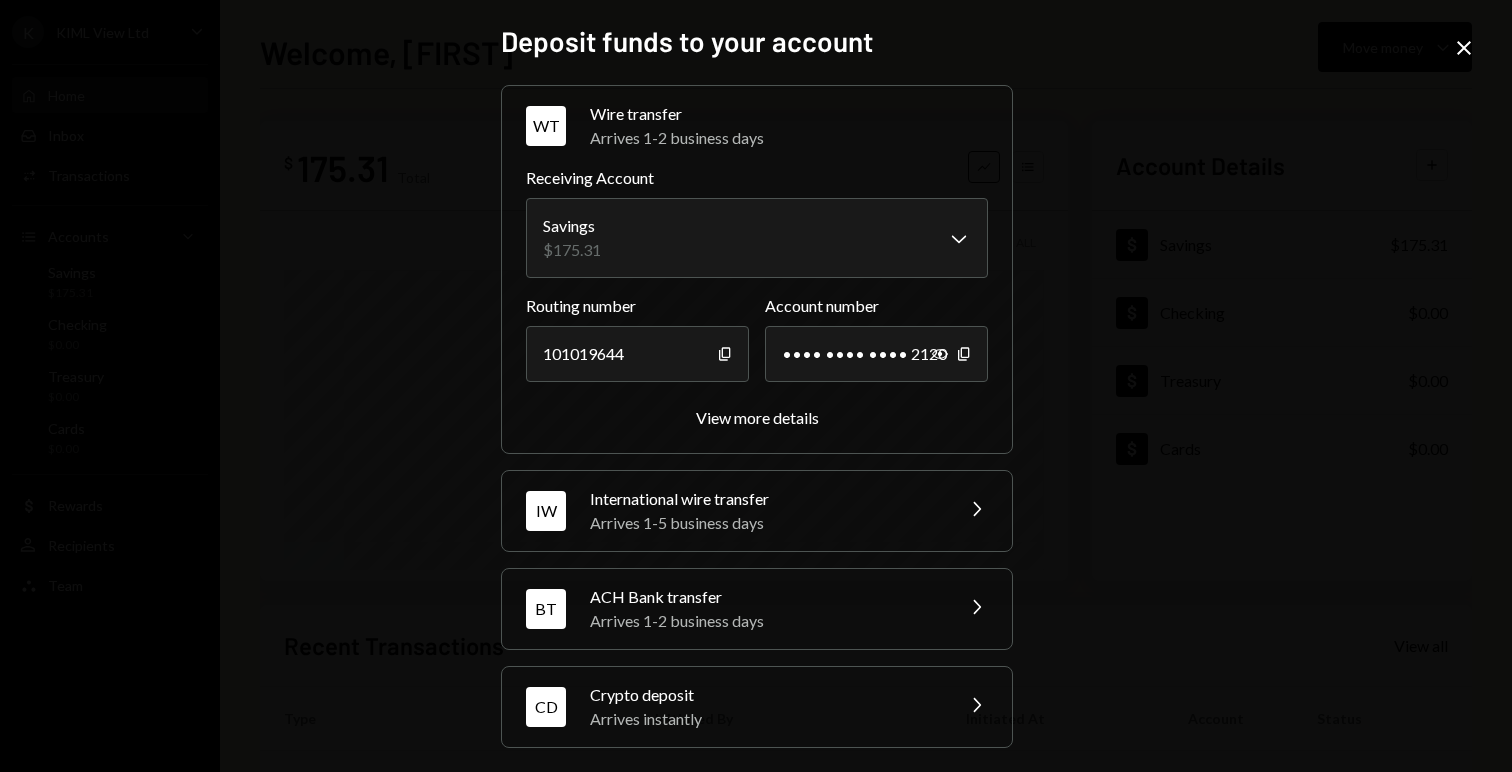 click on "Arrives 1-5 business days" at bounding box center [765, 523] 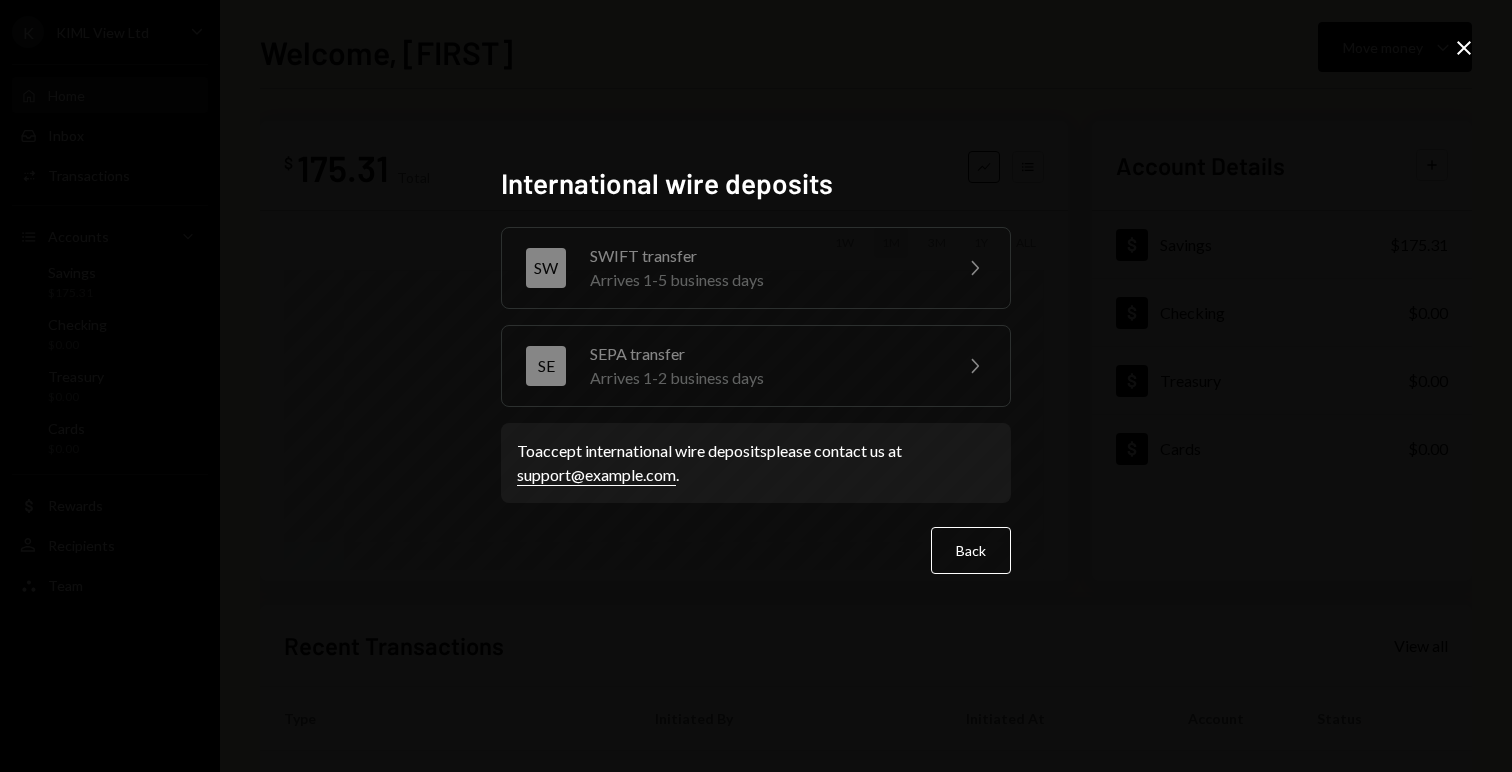 click on "Arrives 1-2 business days" at bounding box center [764, 280] 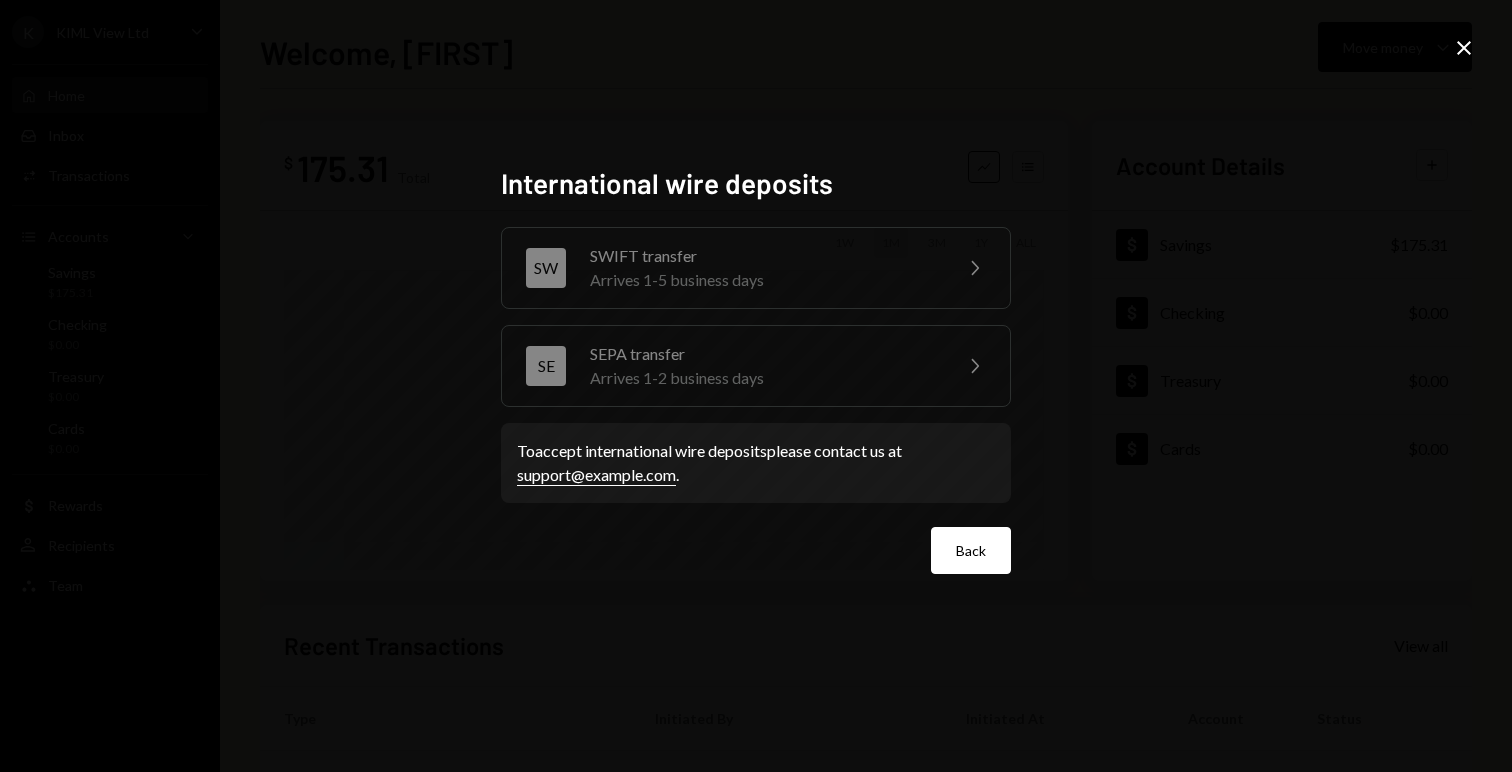 click on "Back" at bounding box center (971, 550) 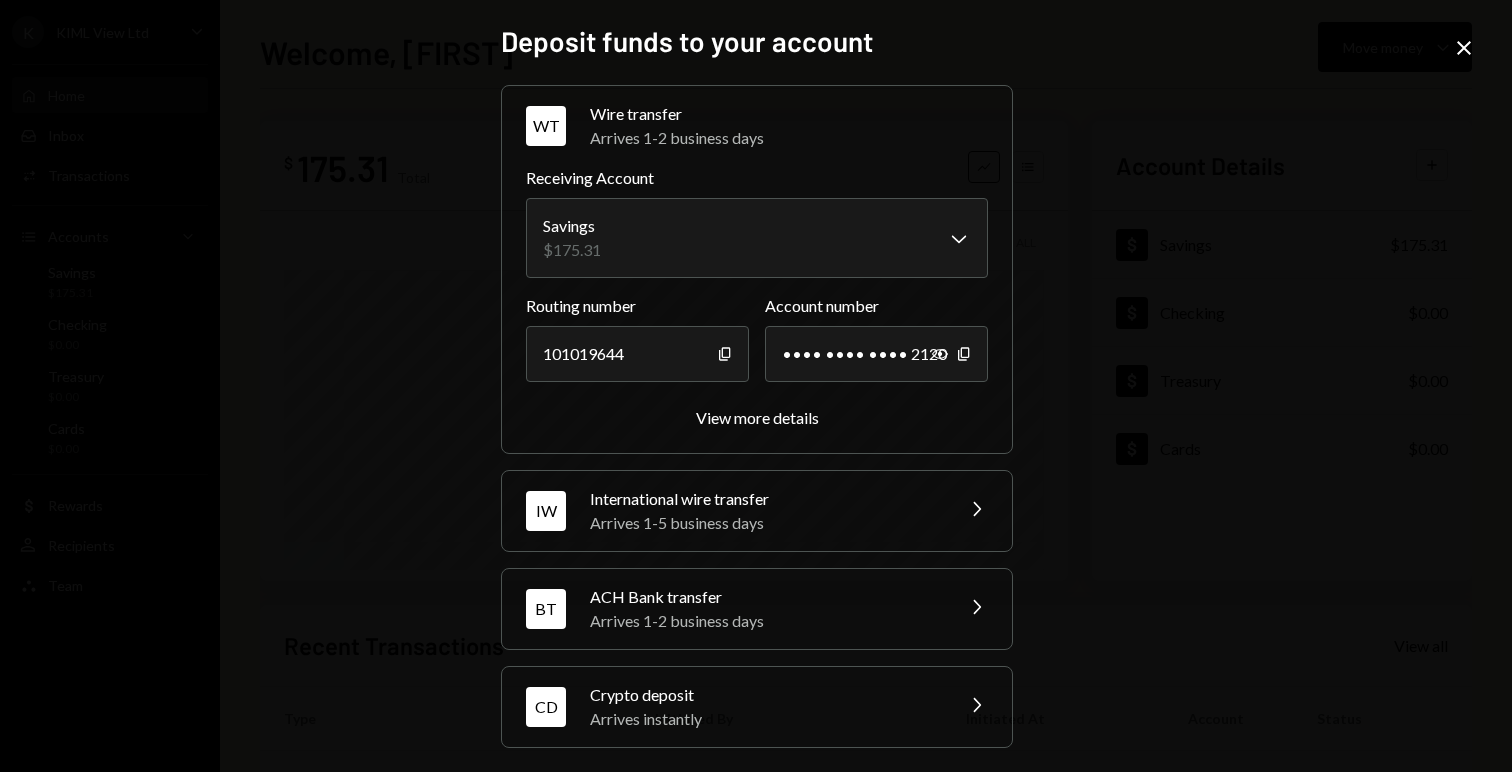 click on "Close" at bounding box center [1464, 48] 